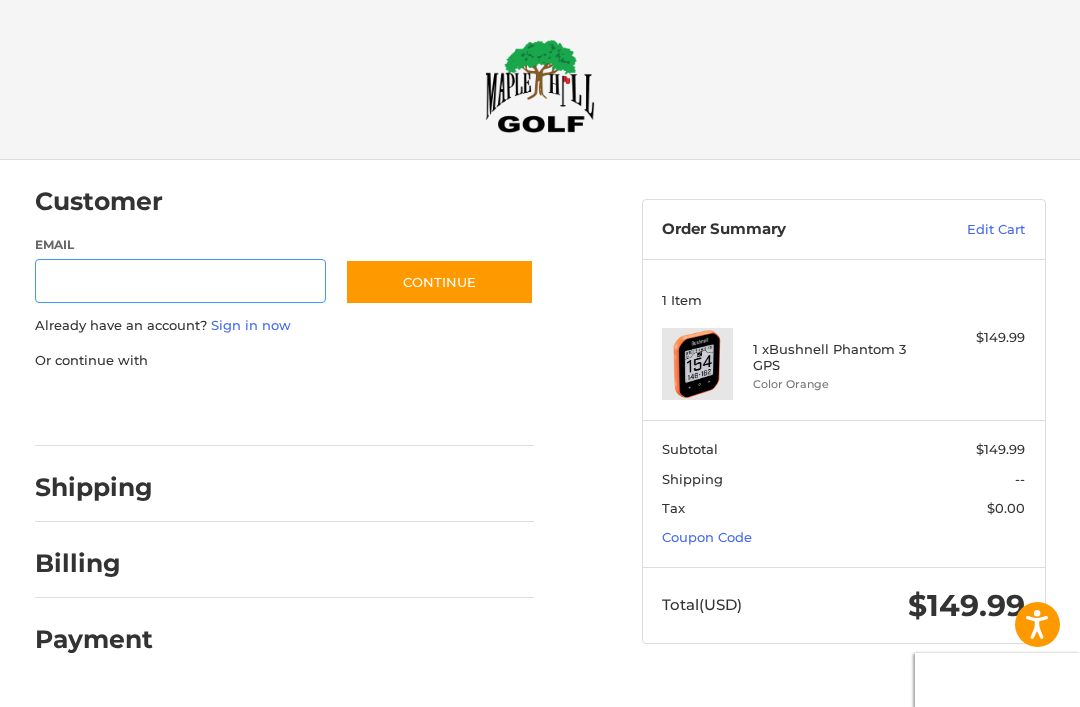 scroll, scrollTop: 0, scrollLeft: 0, axis: both 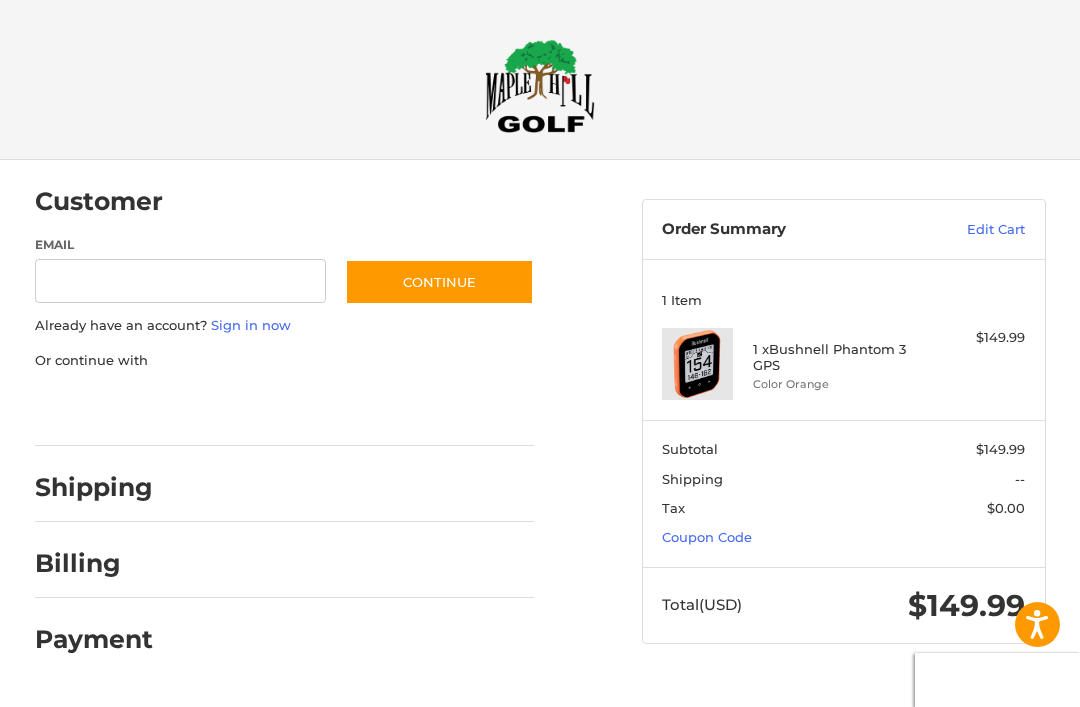 click on "Coupon Code" at bounding box center [707, 537] 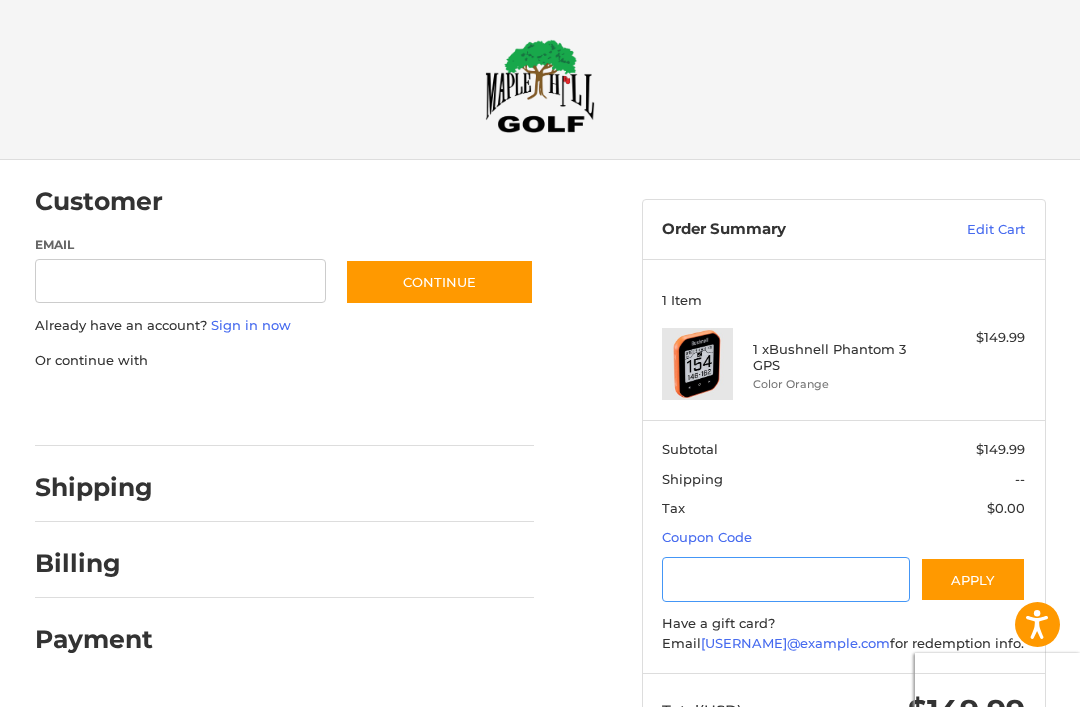 click at bounding box center (786, 579) 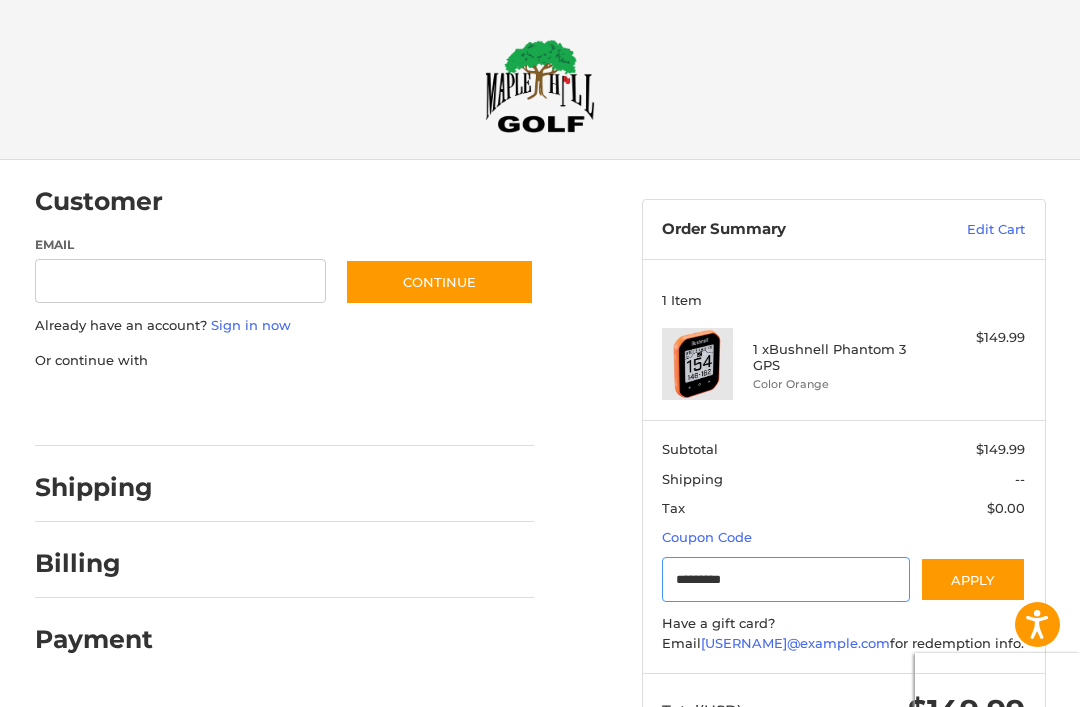 type on "*********" 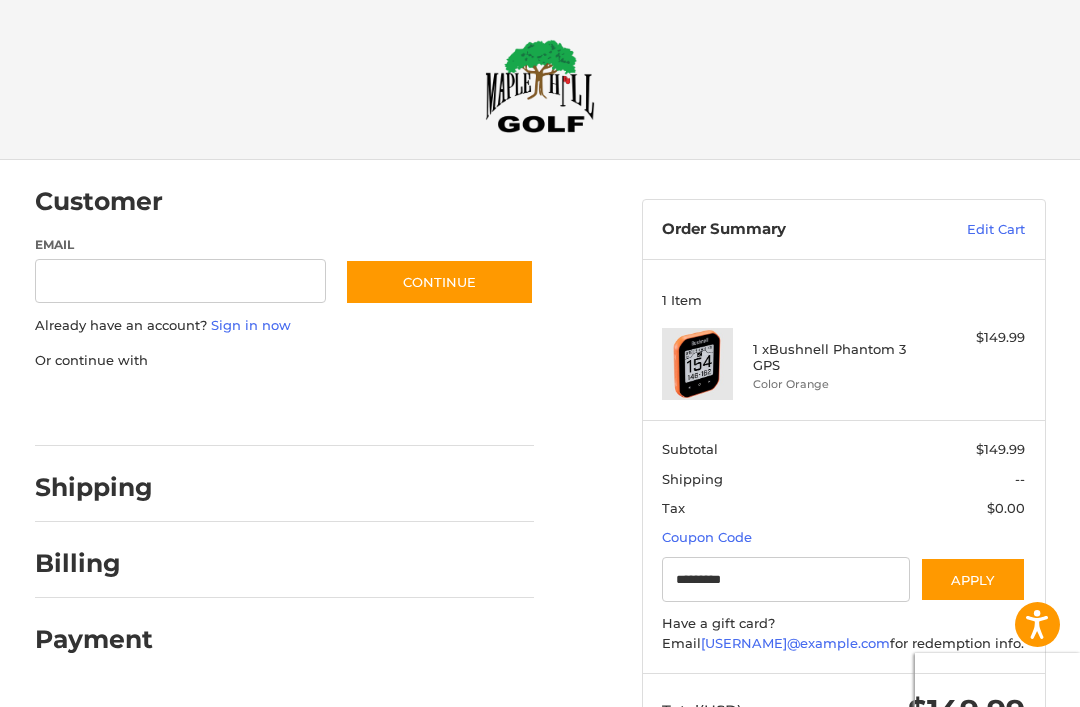 click on "Apply" at bounding box center (973, 579) 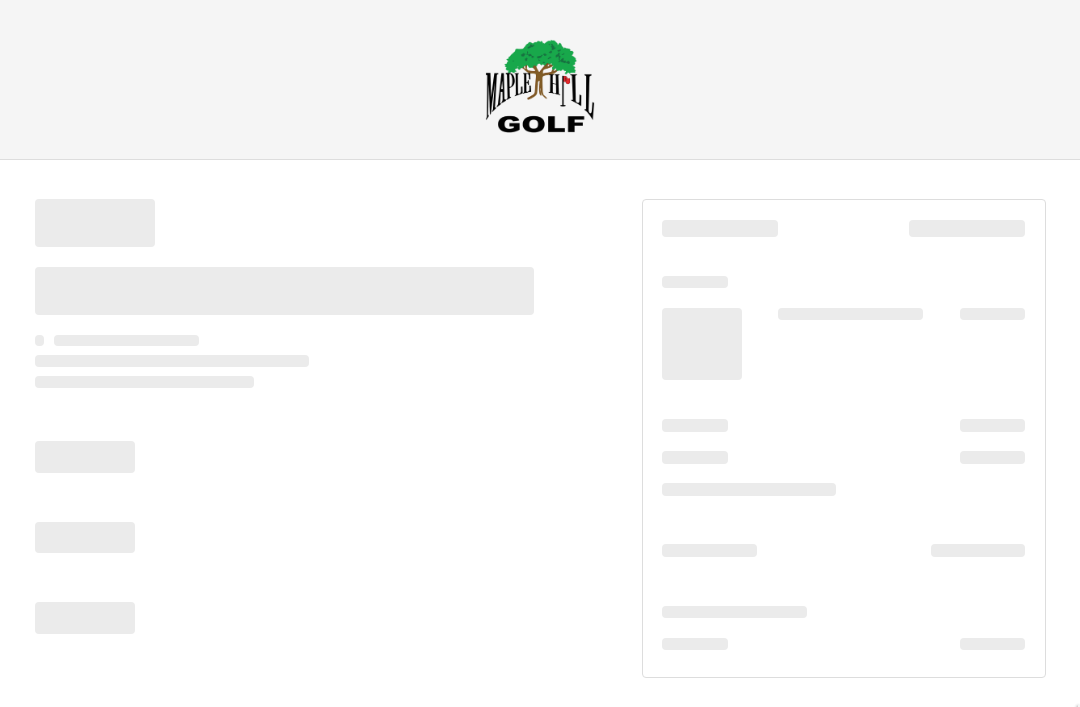 scroll, scrollTop: 0, scrollLeft: 0, axis: both 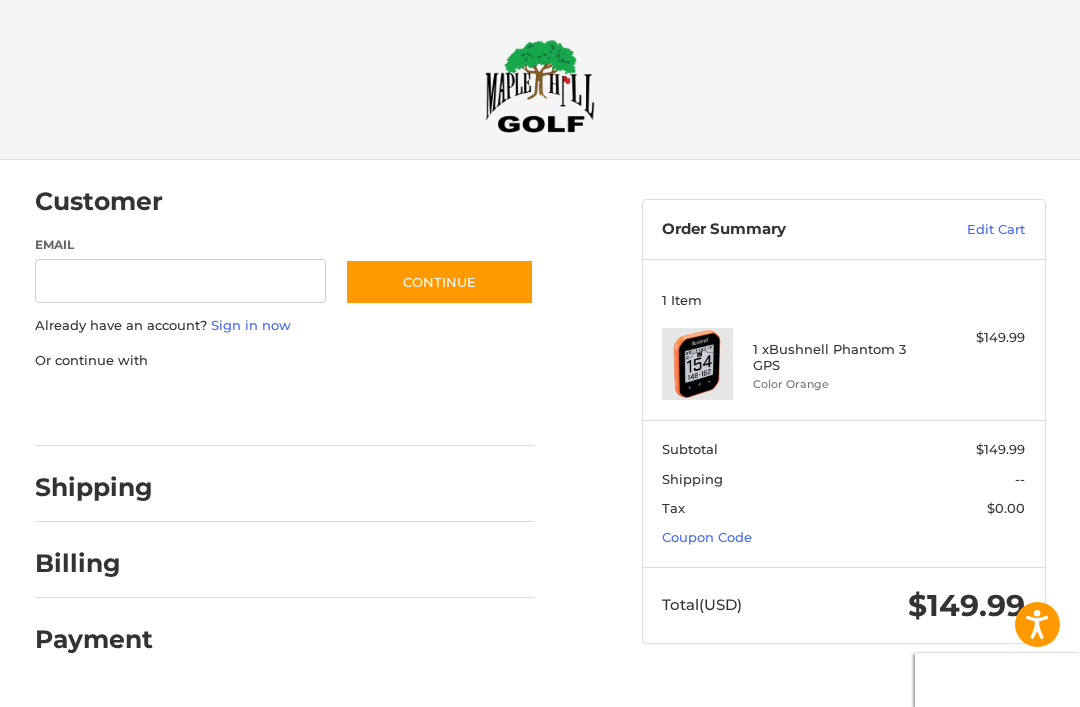 click on "Subtotal    $149.99 Shipping    -- Tax    $0.00 Coupon Code" at bounding box center [844, 493] 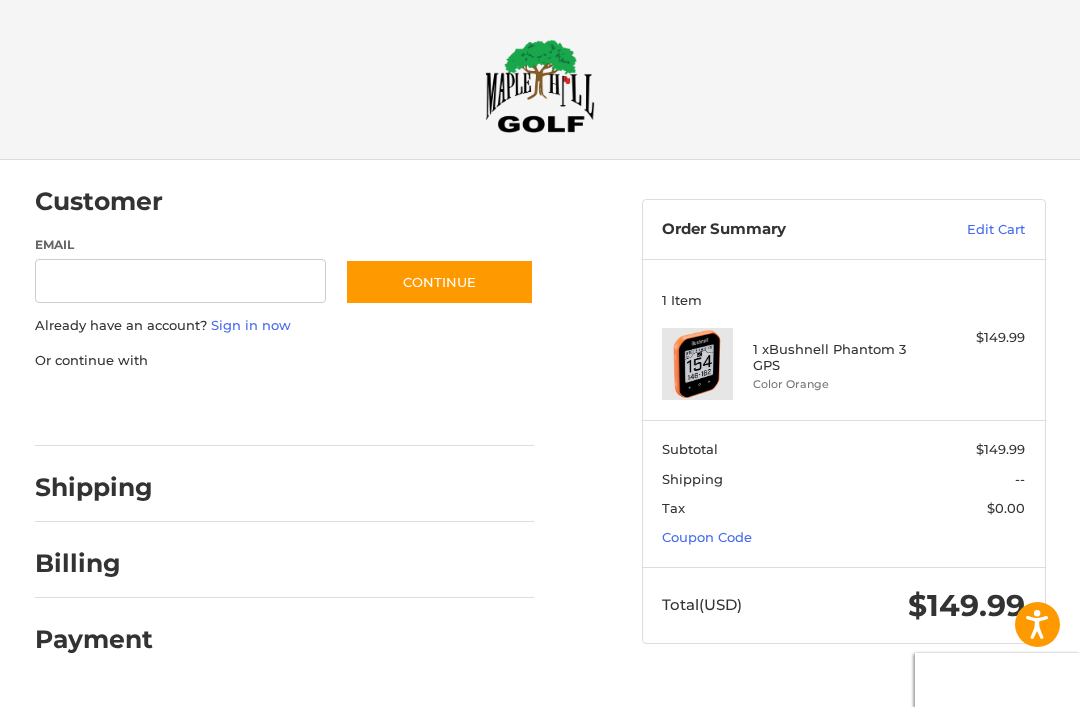 click on "Subtotal    $149.99 Shipping    -- Tax    $0.00 Coupon Code" at bounding box center [844, 493] 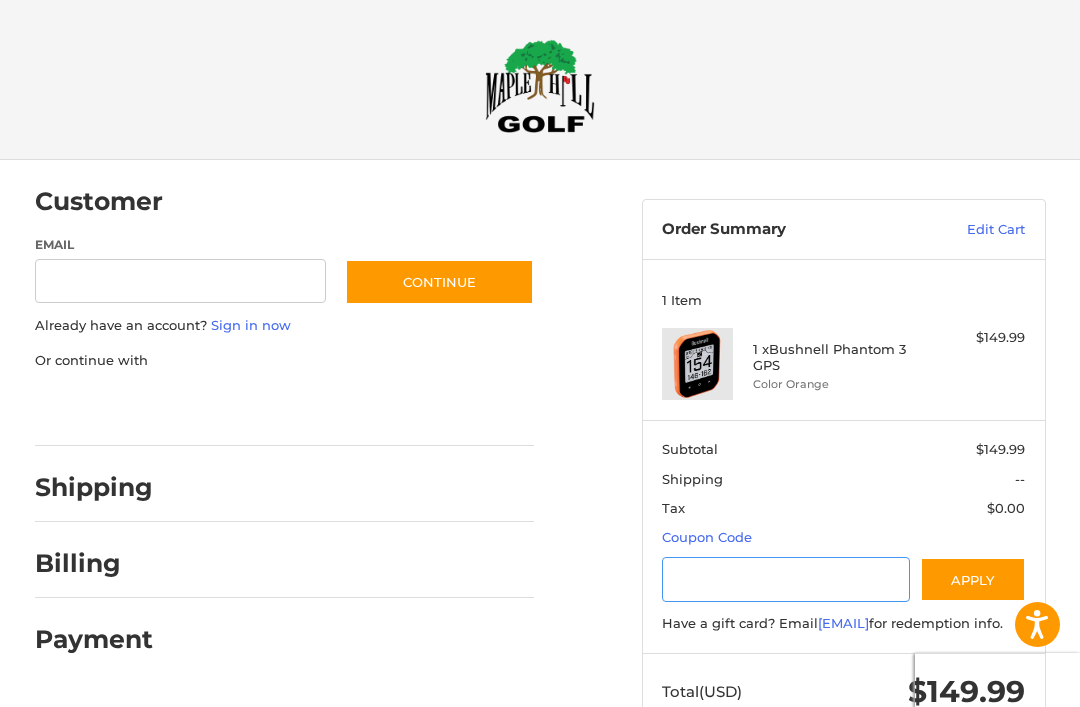 click at bounding box center [786, 579] 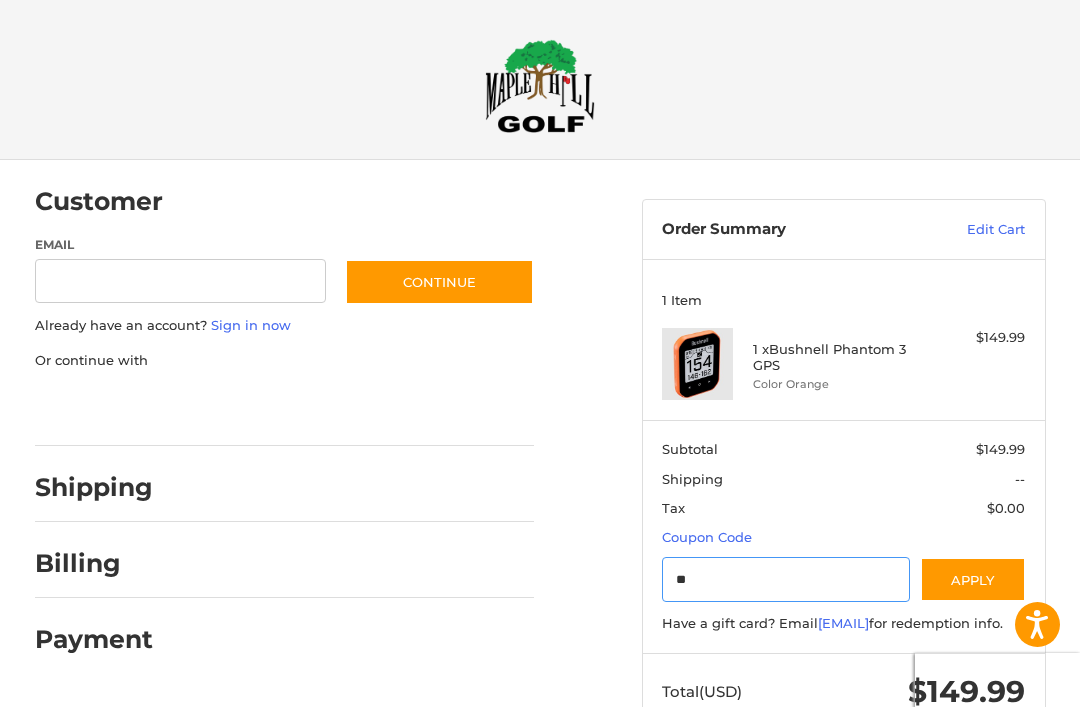 type on "*" 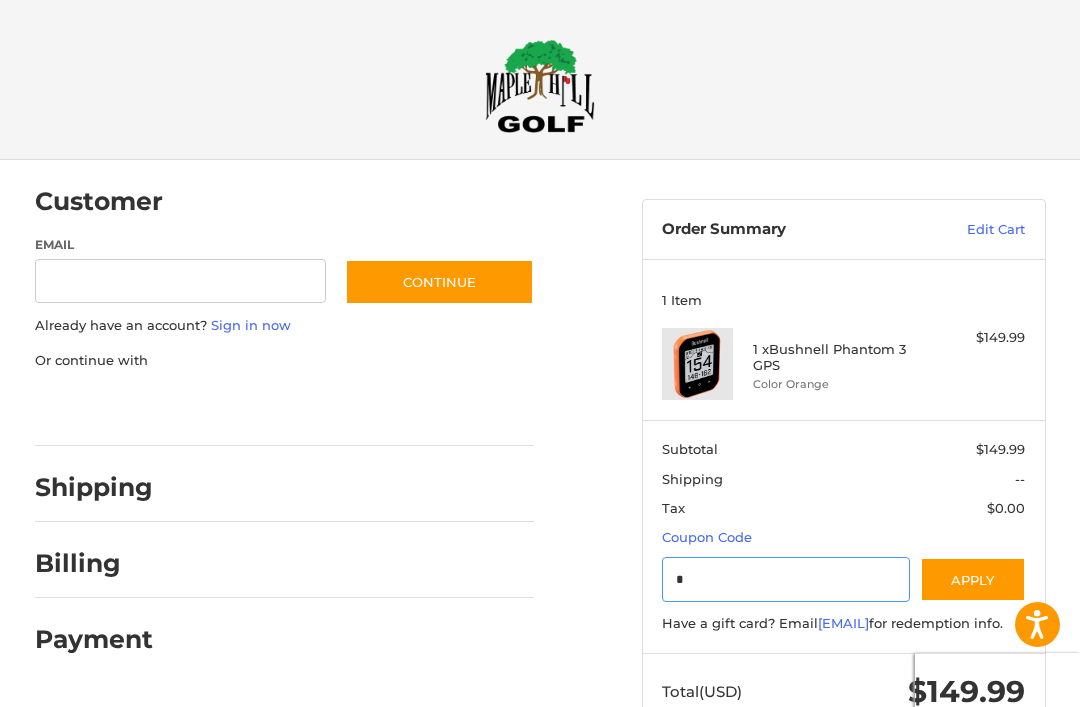 type 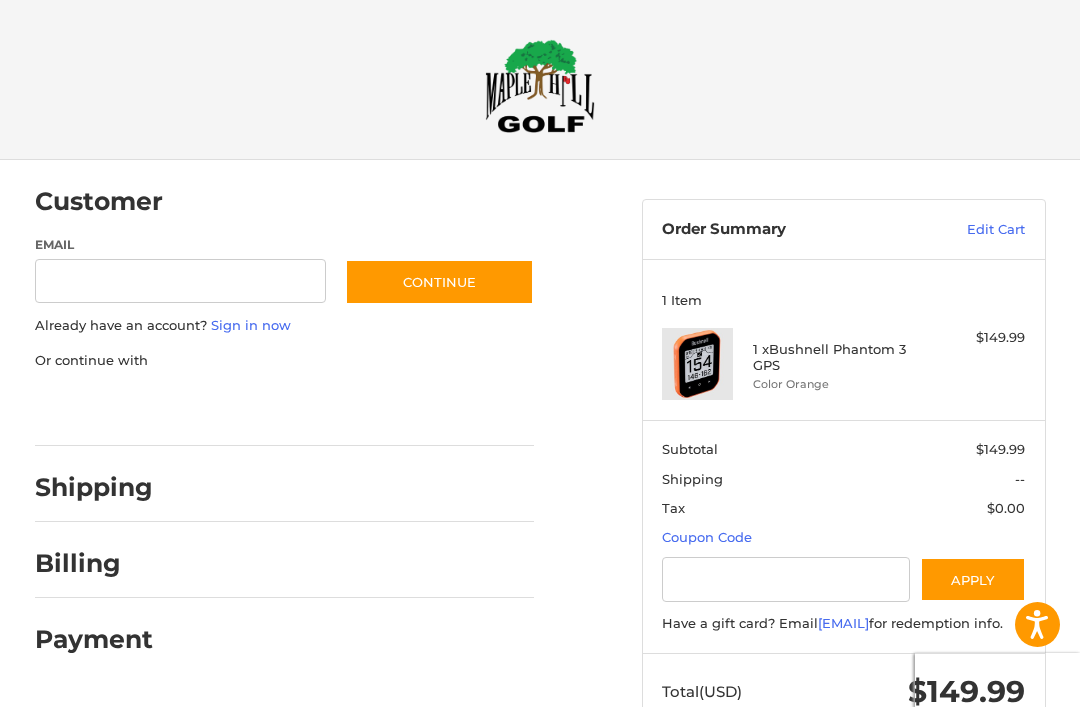 click on "Customer Guest Customer Email Subscribe to our newsletter. Continue Already have an account?   Sign in now Or continue with Shipping Billing Payment Order Summary Edit Cart 1 Item 1 x  Bushnell Phantom 3 GPS Color Orange $149.99 Subtotal    $149.99 Shipping    -- Tax    $0.00 Coupon Code Gift Certificate or Coupon Code Apply Have a gift card? Email  [EMAIL]  for redemption info. Total  (USD)    $149.99" at bounding box center [540, 464] 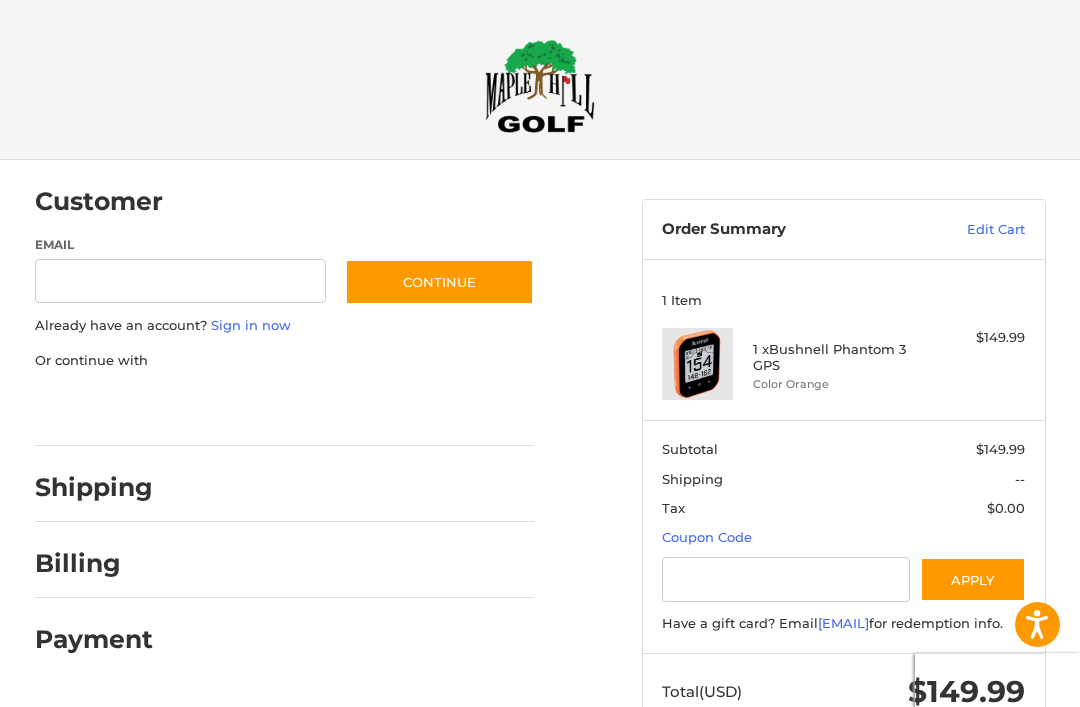 click on "Customer Guest Customer Email Subscribe to our newsletter. Continue Already have an account?   Sign in now Or continue with Shipping Billing Payment" at bounding box center [323, 416] 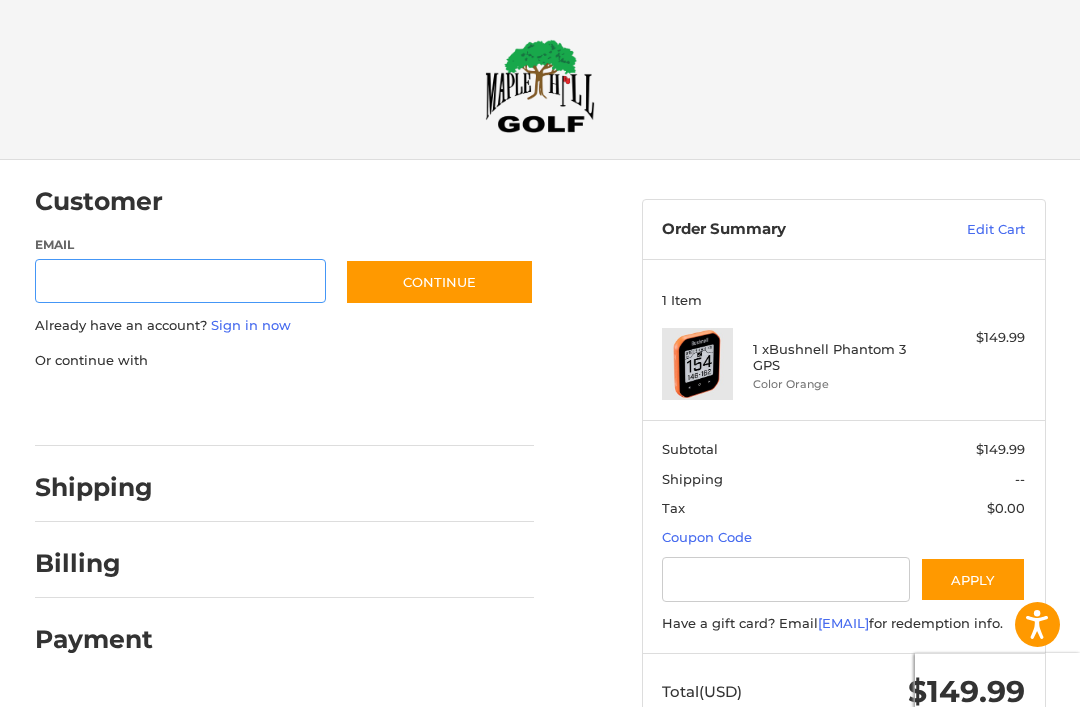 click on "Email" at bounding box center (180, 281) 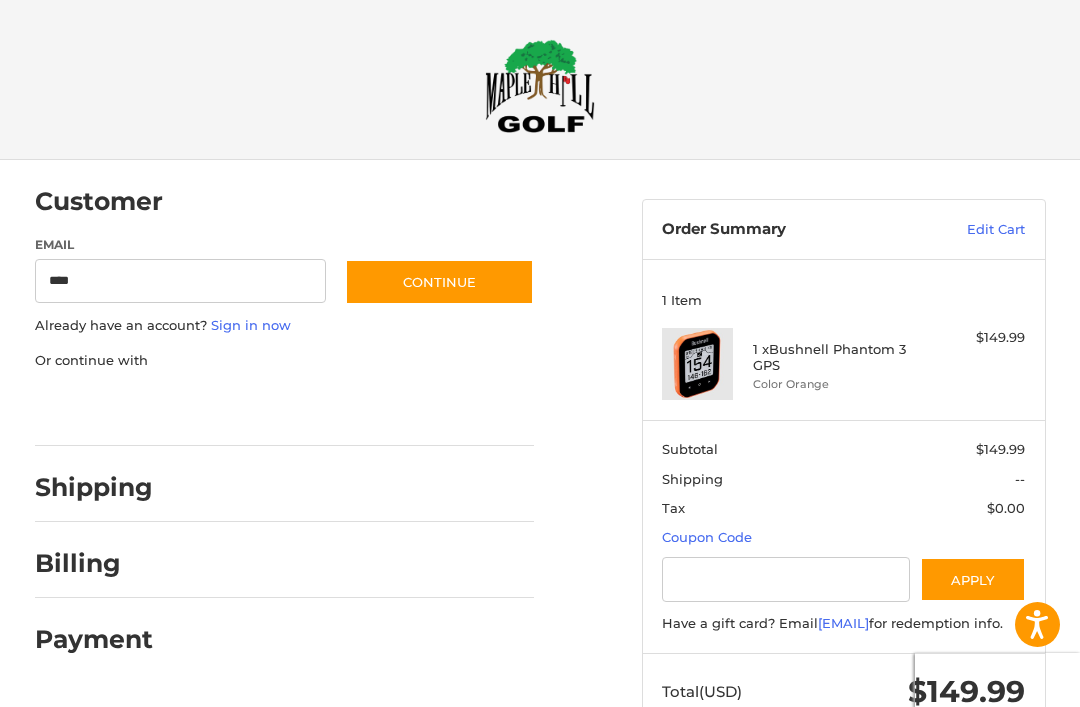 click at bounding box center [358, 206] 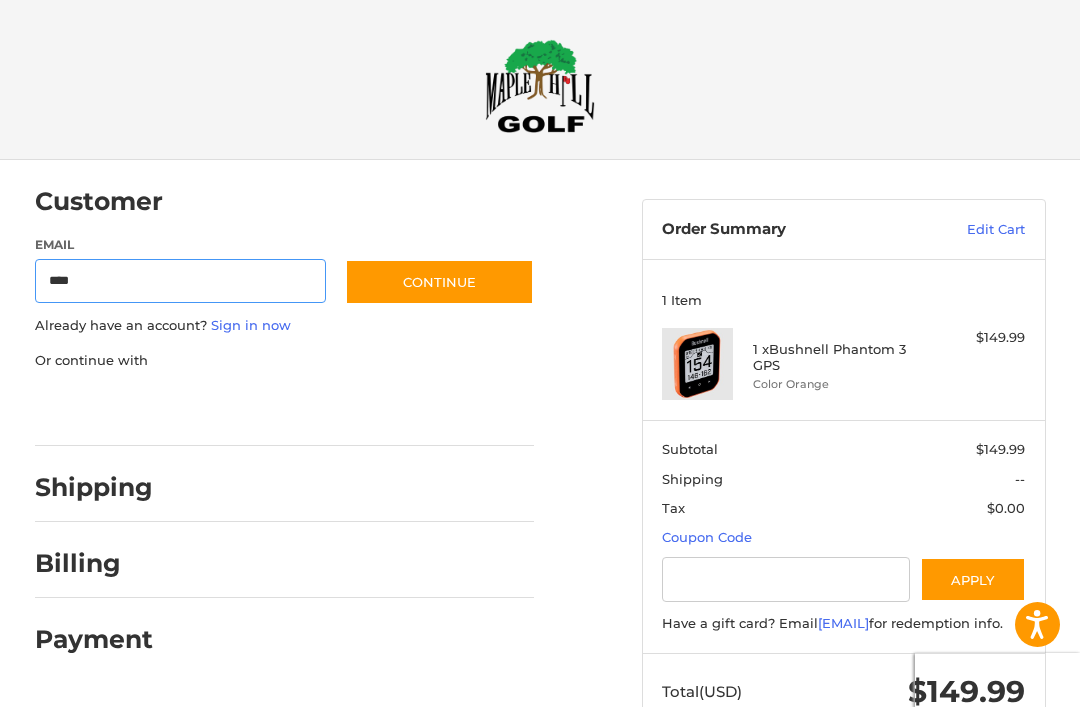 click on "****" at bounding box center (180, 281) 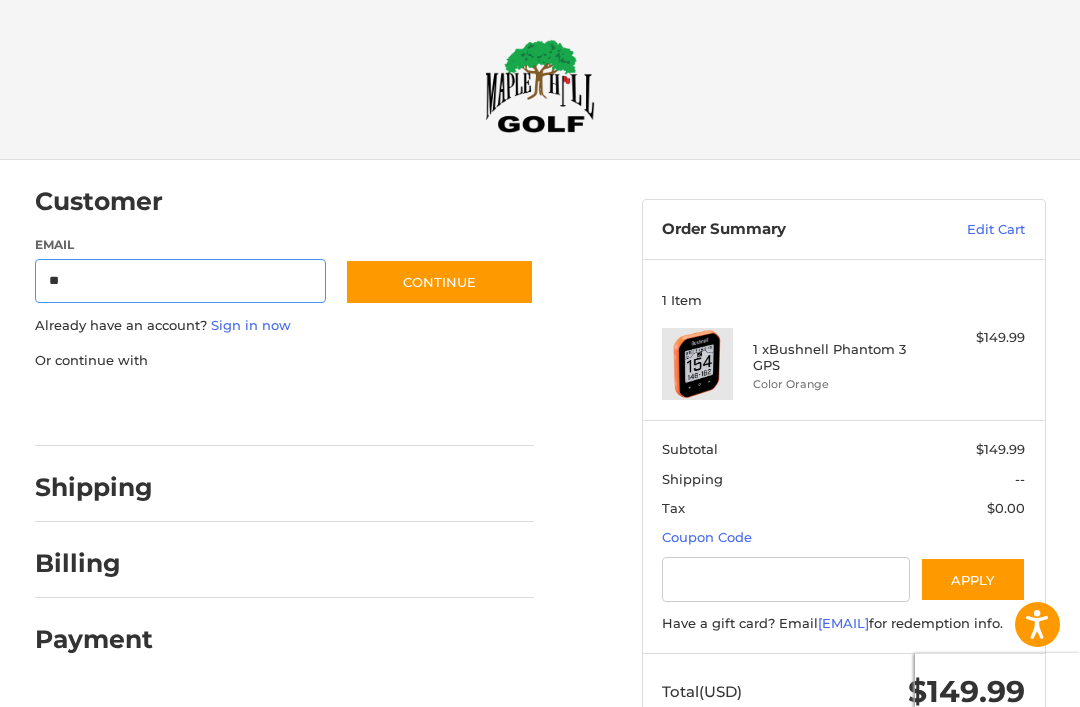 type on "*" 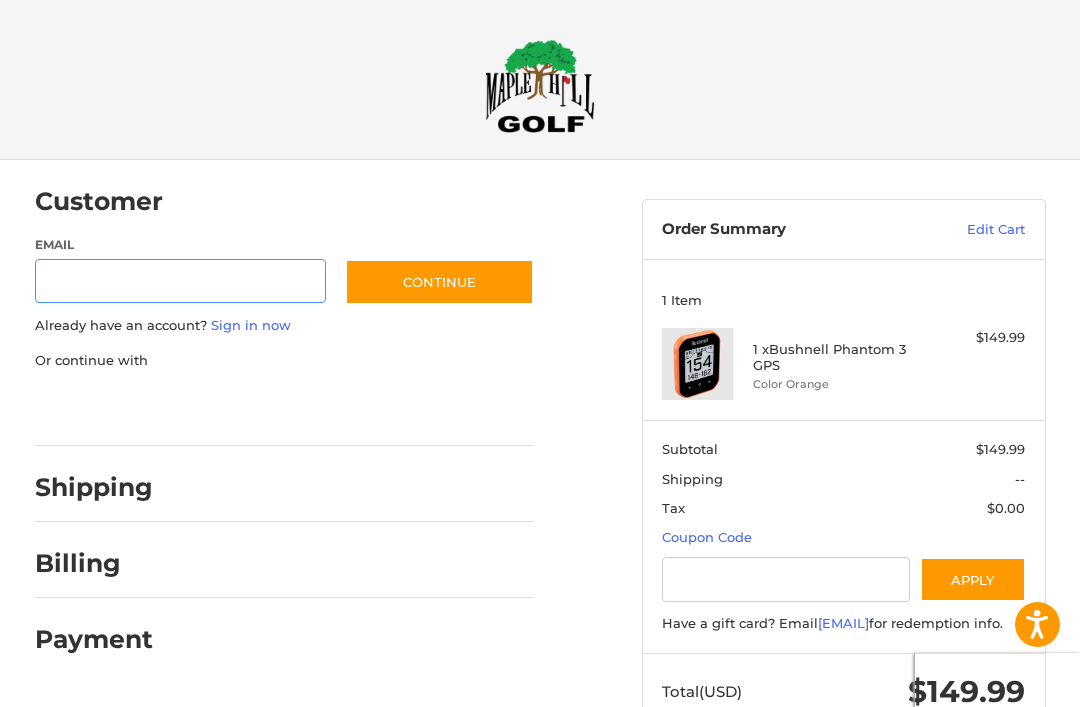 type 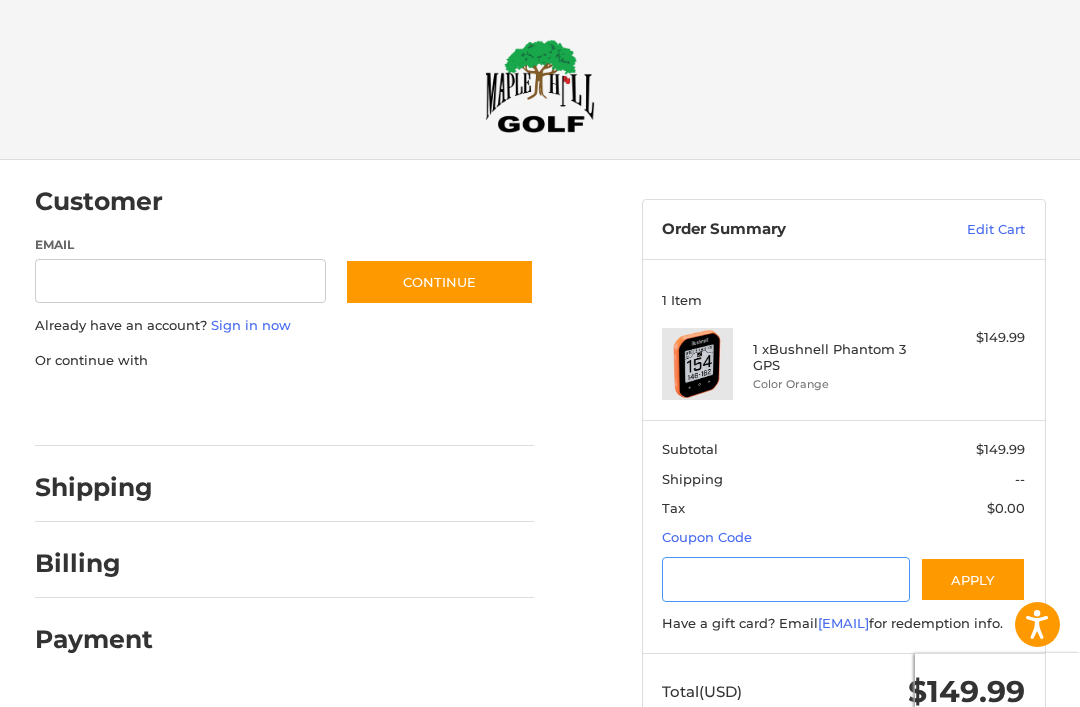 click at bounding box center (786, 579) 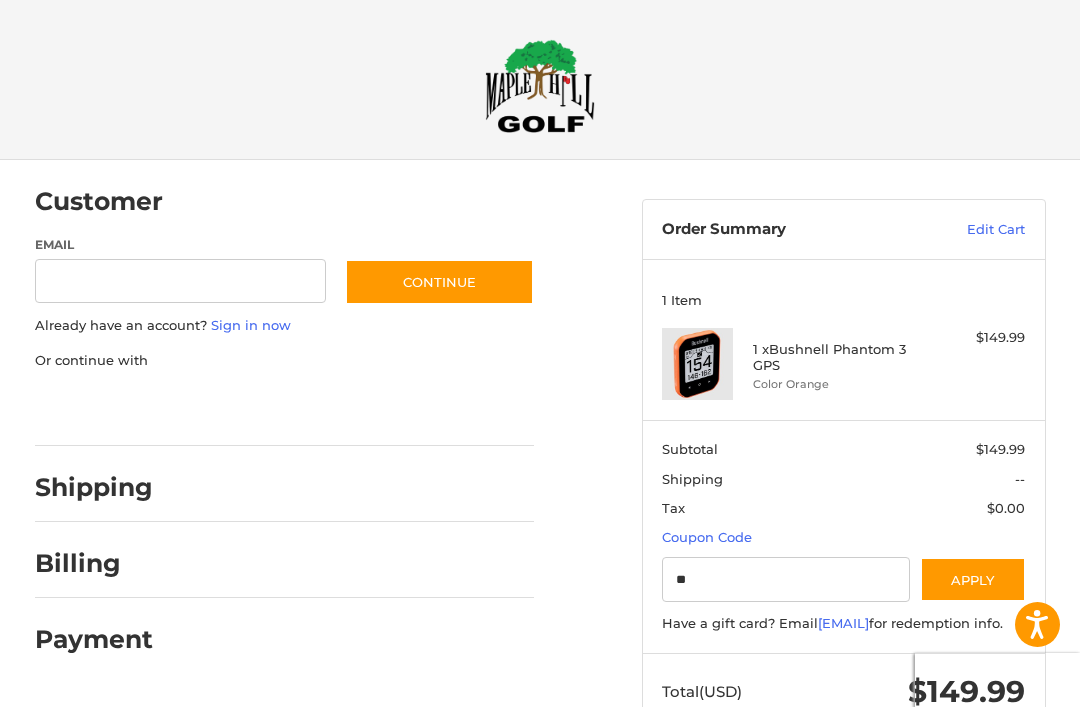click on "Customer Guest Customer Email Subscribe to our newsletter. Continue Already have an account?   Sign in now Or continue with Shipping Billing Payment" at bounding box center [323, 416] 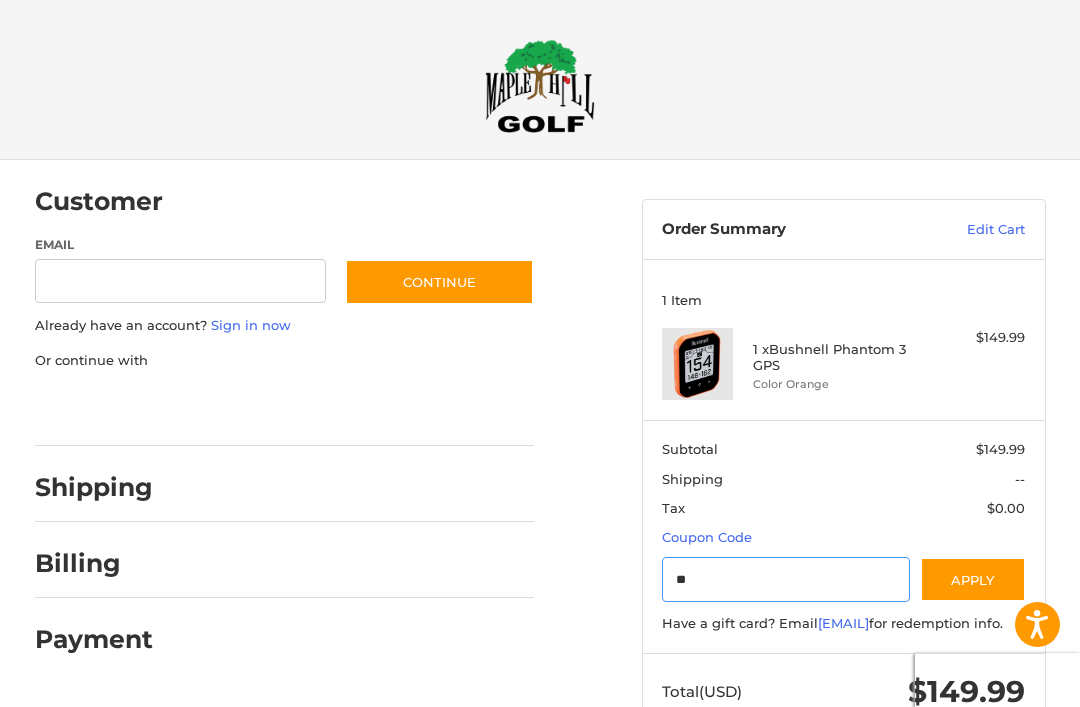 click on "**" at bounding box center [786, 579] 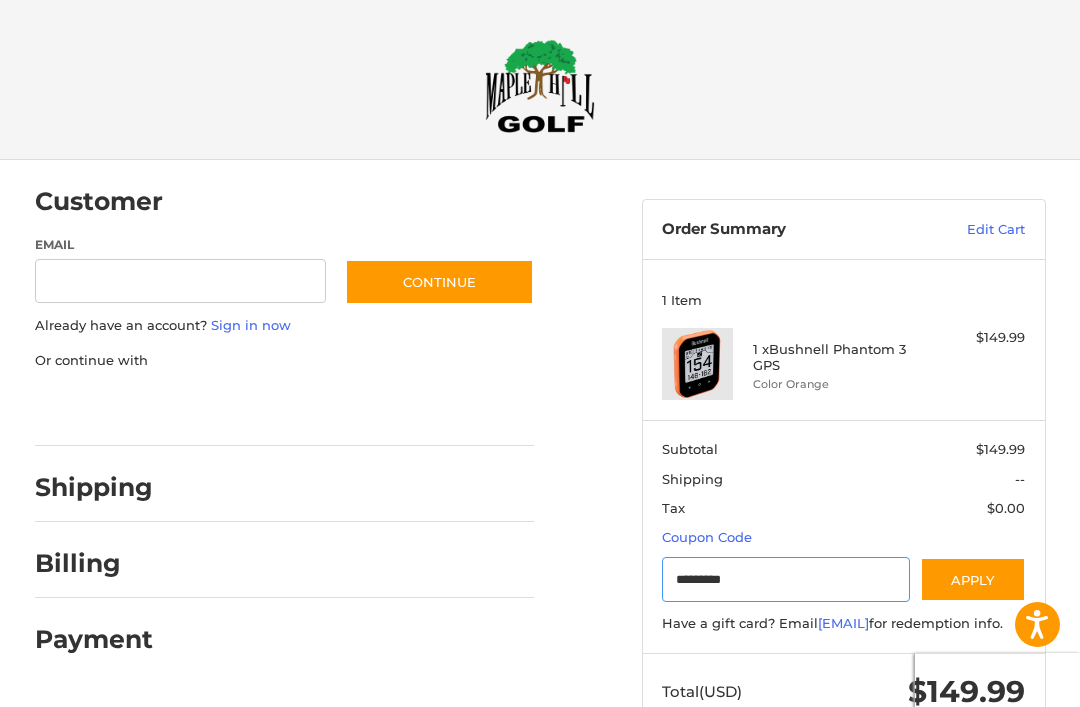 type on "*********" 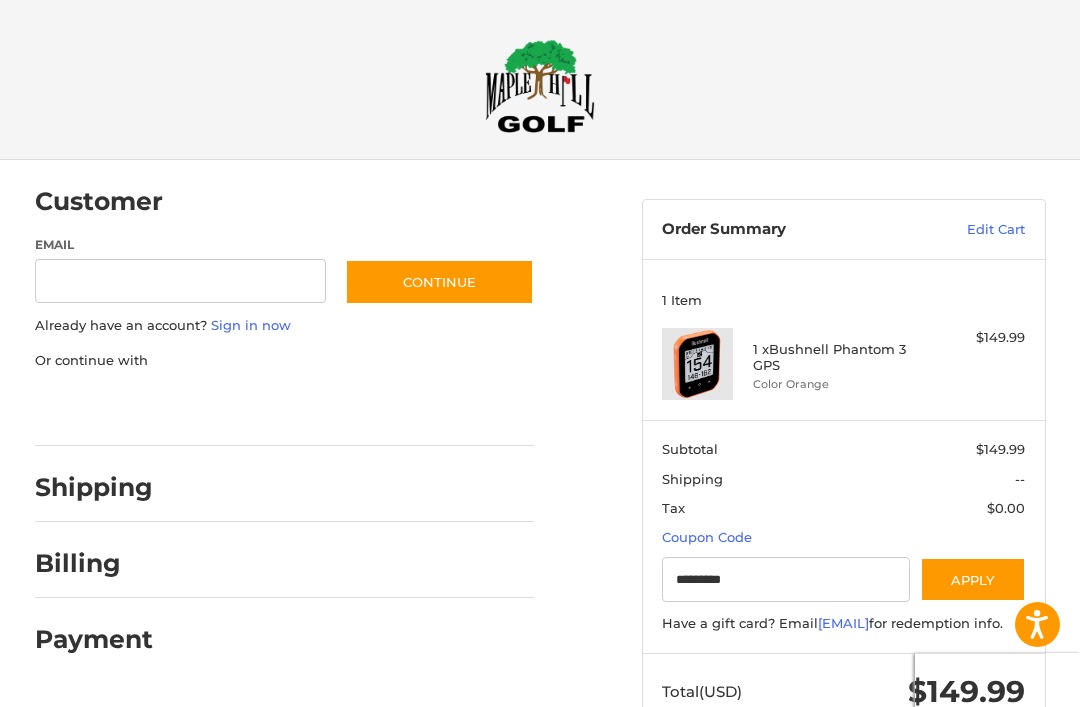 click on "Apply" at bounding box center [973, 579] 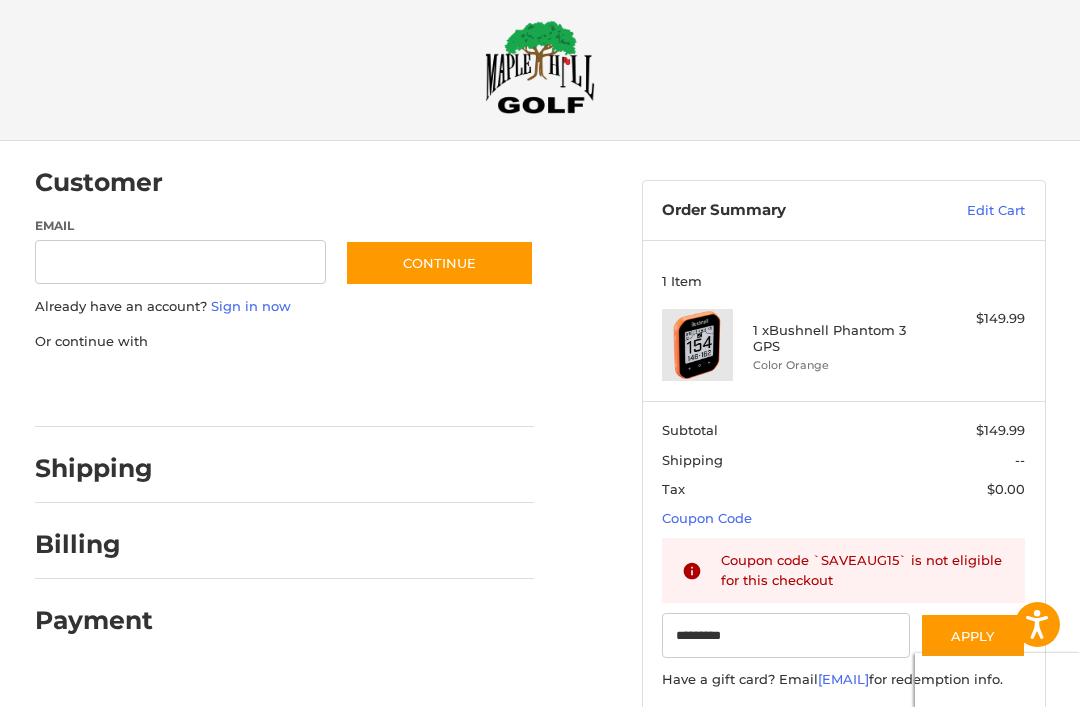 scroll, scrollTop: 88, scrollLeft: 0, axis: vertical 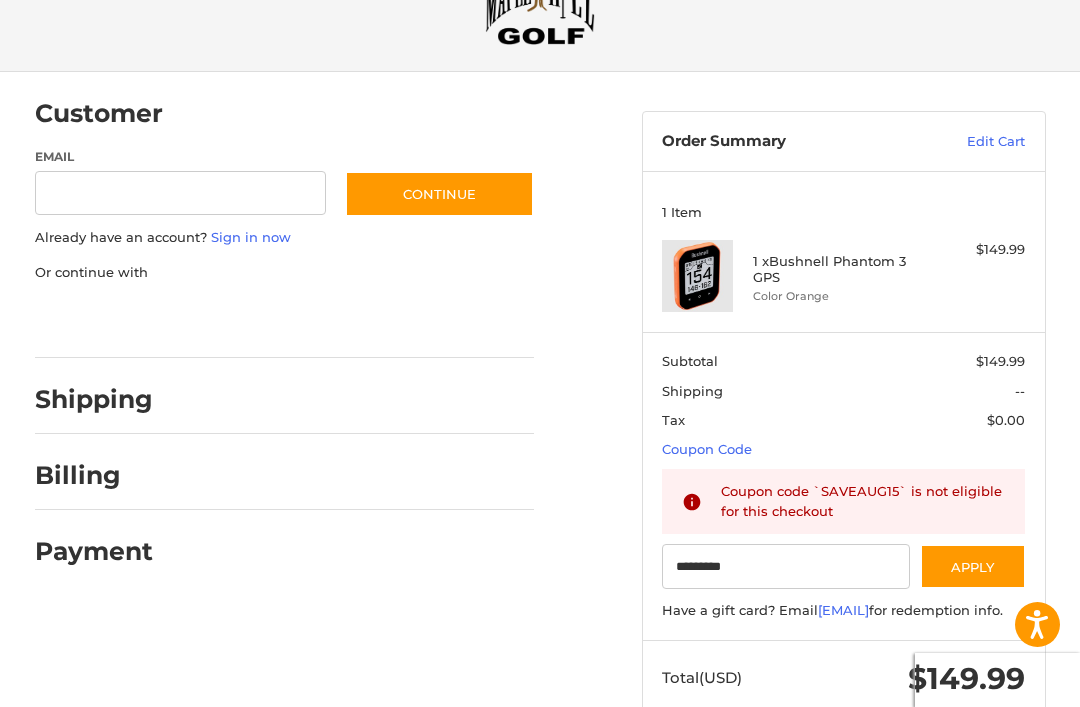 click on "Apply" at bounding box center (973, 566) 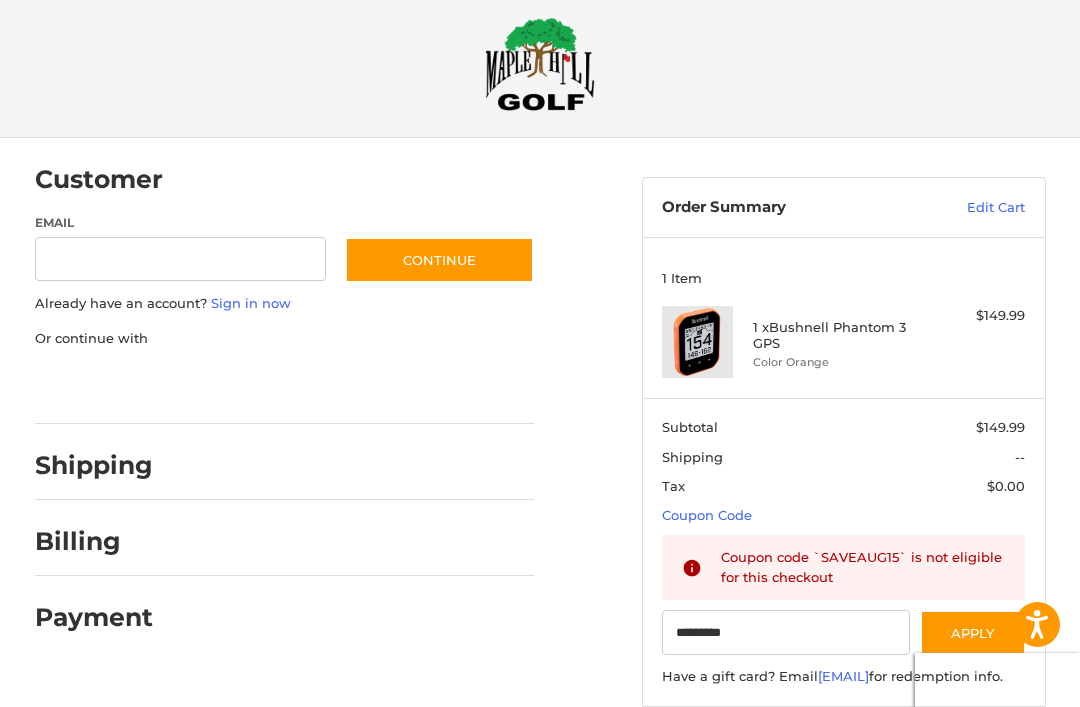 scroll, scrollTop: 0, scrollLeft: 0, axis: both 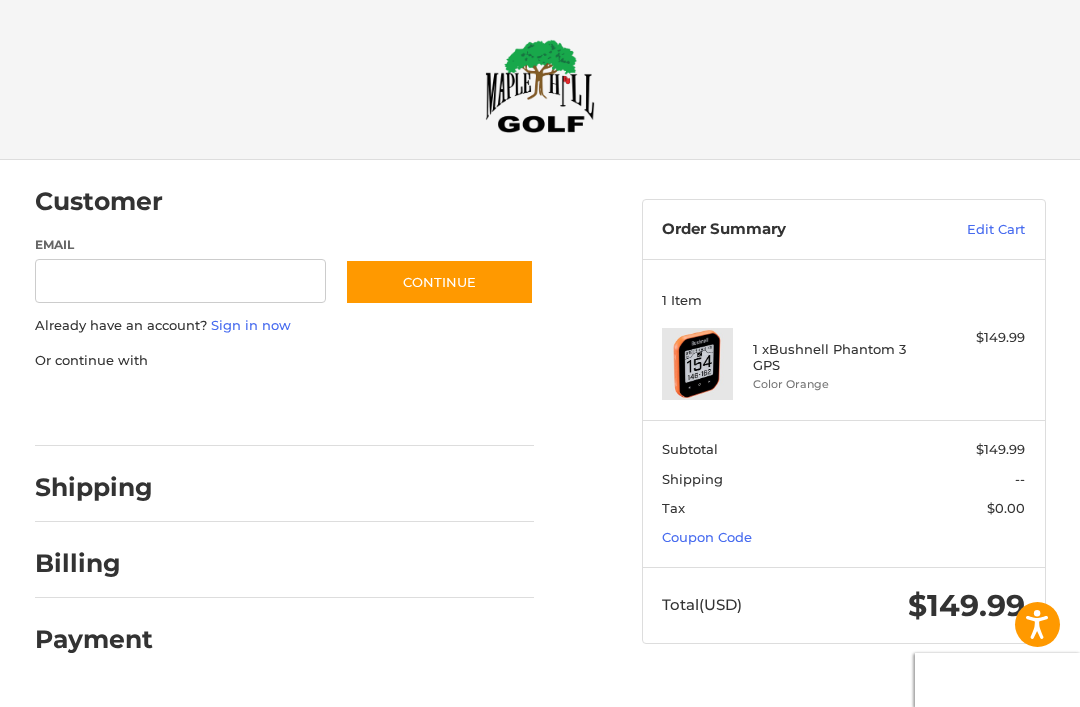click on "Edit Cart" at bounding box center (967, 230) 